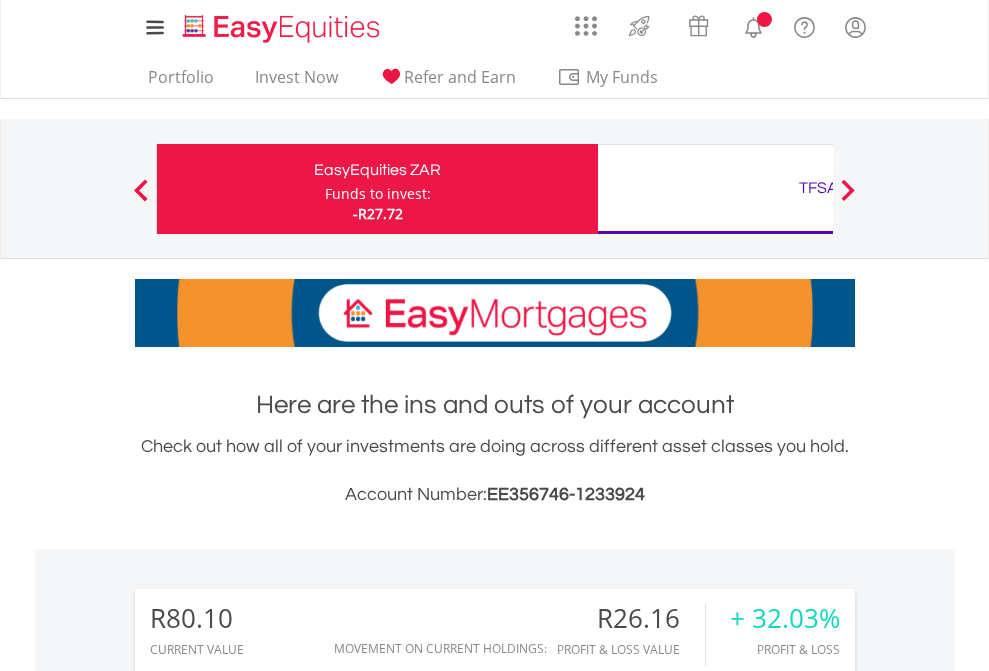 scroll, scrollTop: 0, scrollLeft: 0, axis: both 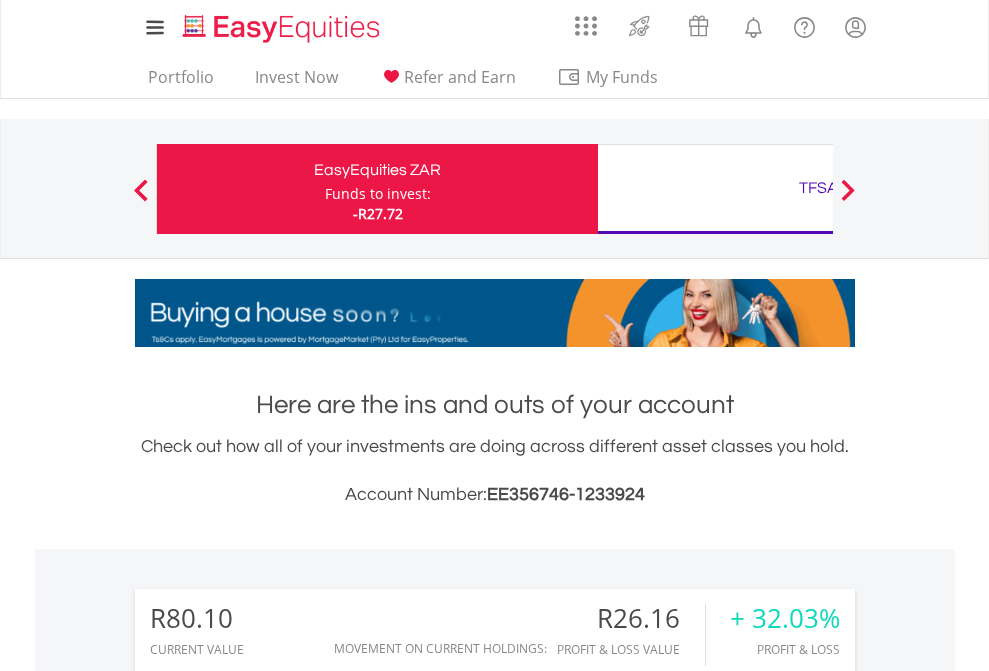 click on "Funds to invest:" at bounding box center [378, 194] 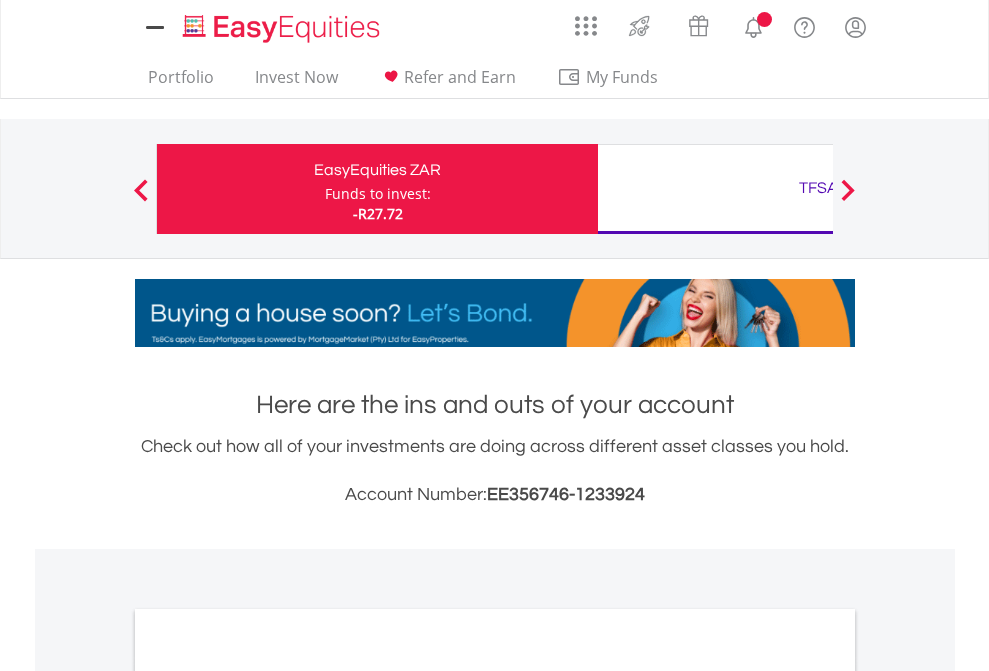 scroll, scrollTop: 0, scrollLeft: 0, axis: both 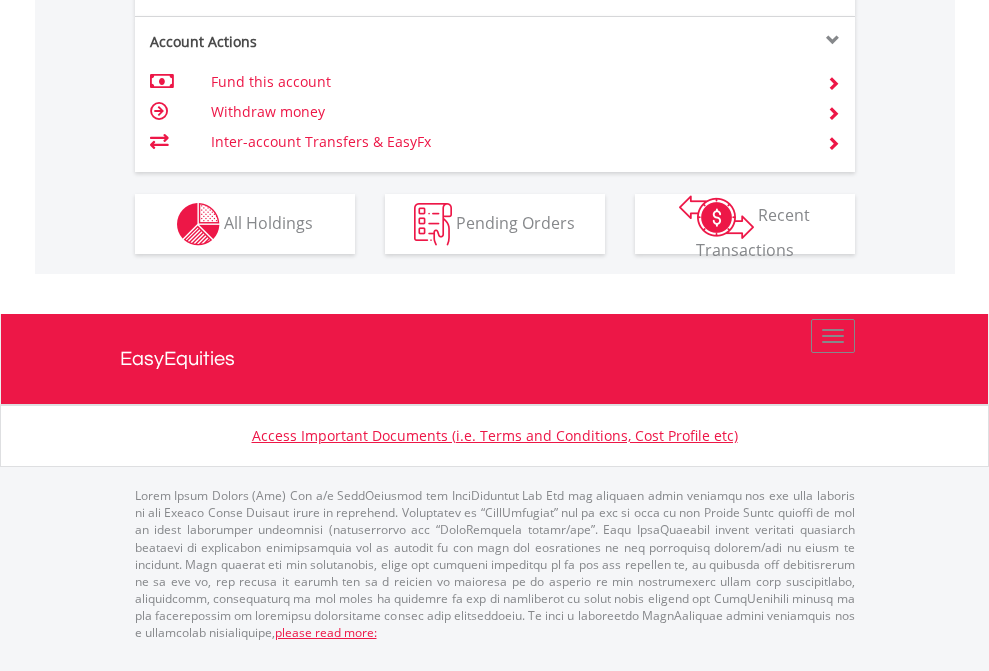 click on "Investment types" at bounding box center [706, -337] 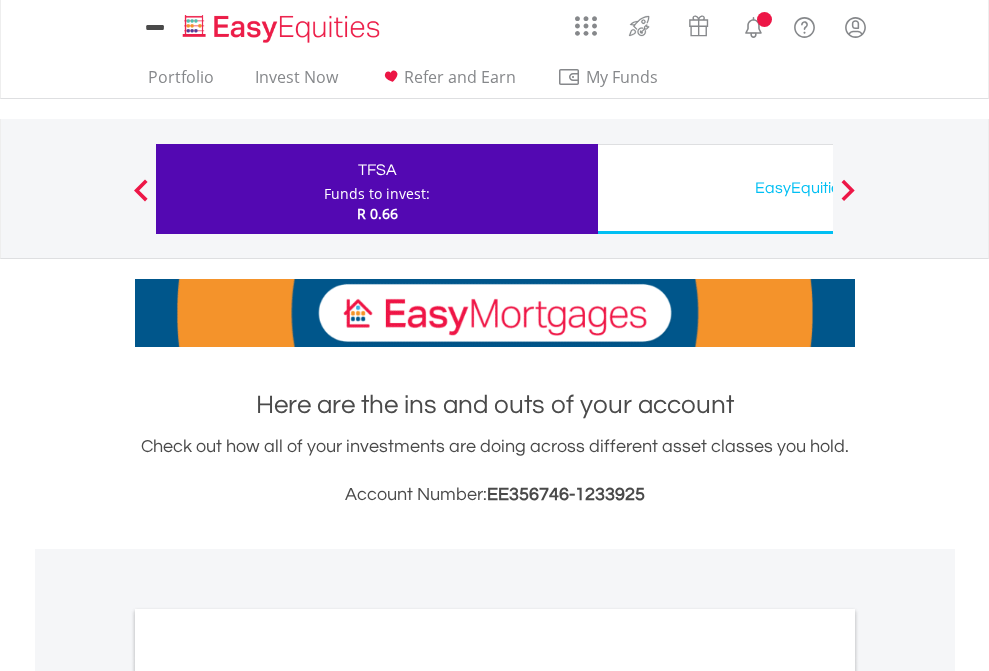 scroll, scrollTop: 0, scrollLeft: 0, axis: both 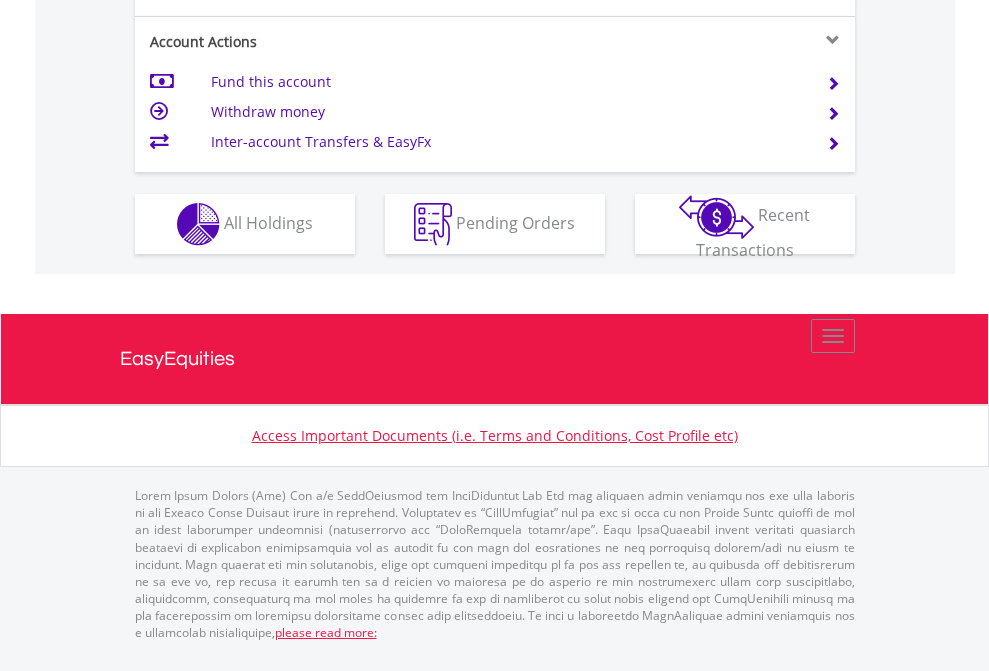 click on "Investment types" at bounding box center [706, -337] 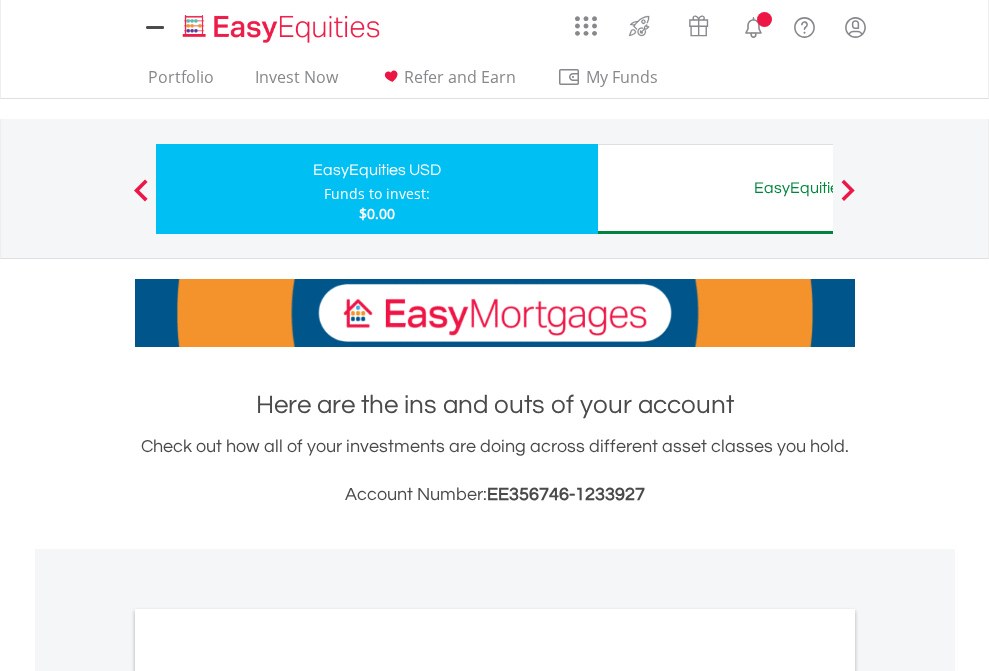 scroll, scrollTop: 0, scrollLeft: 0, axis: both 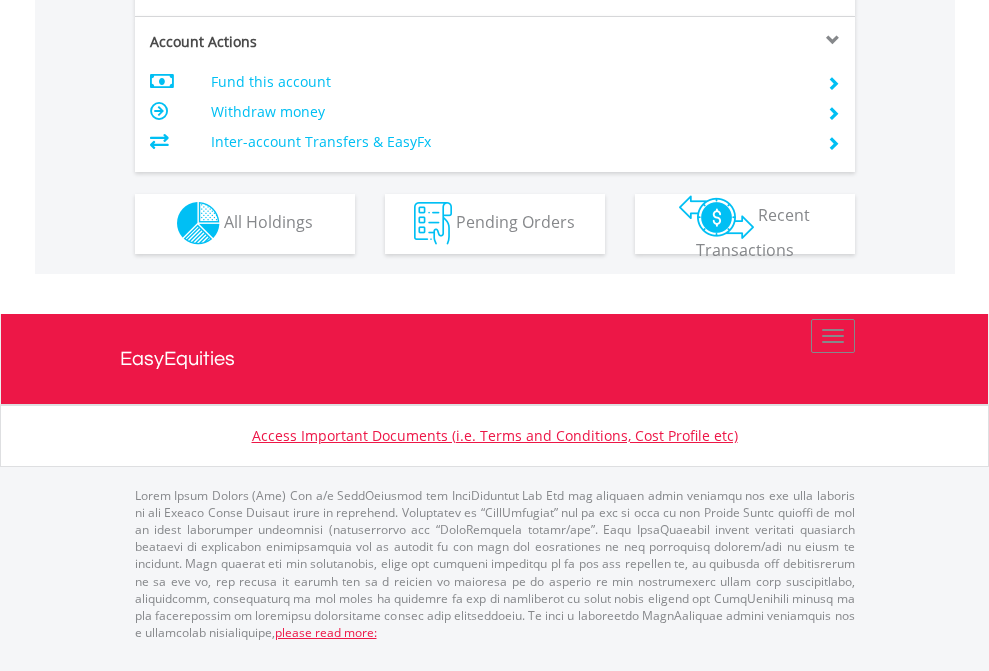 click on "Investment types" at bounding box center [706, -353] 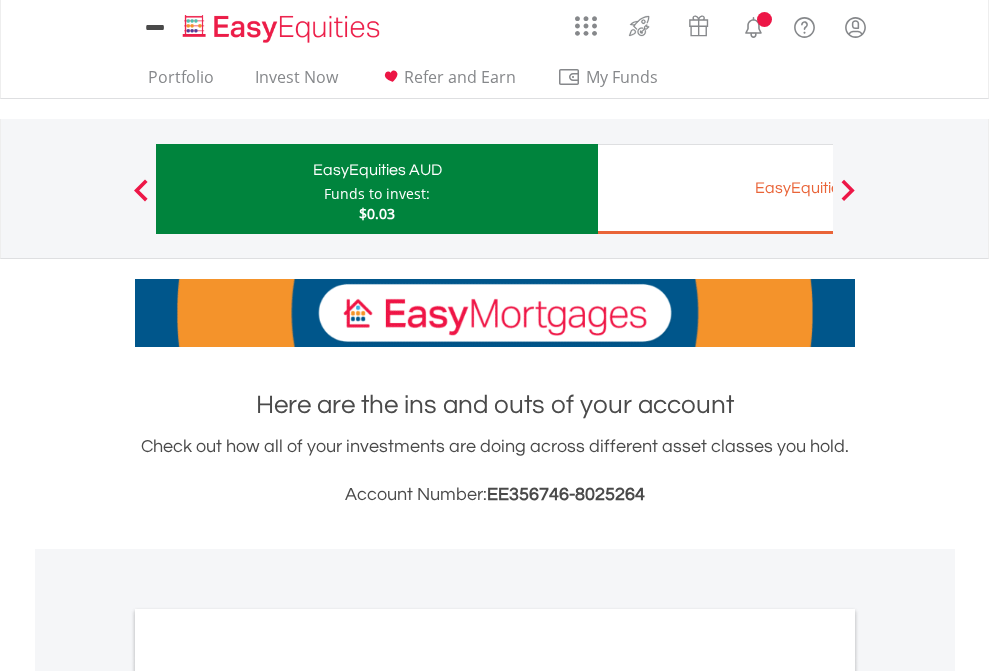 scroll, scrollTop: 0, scrollLeft: 0, axis: both 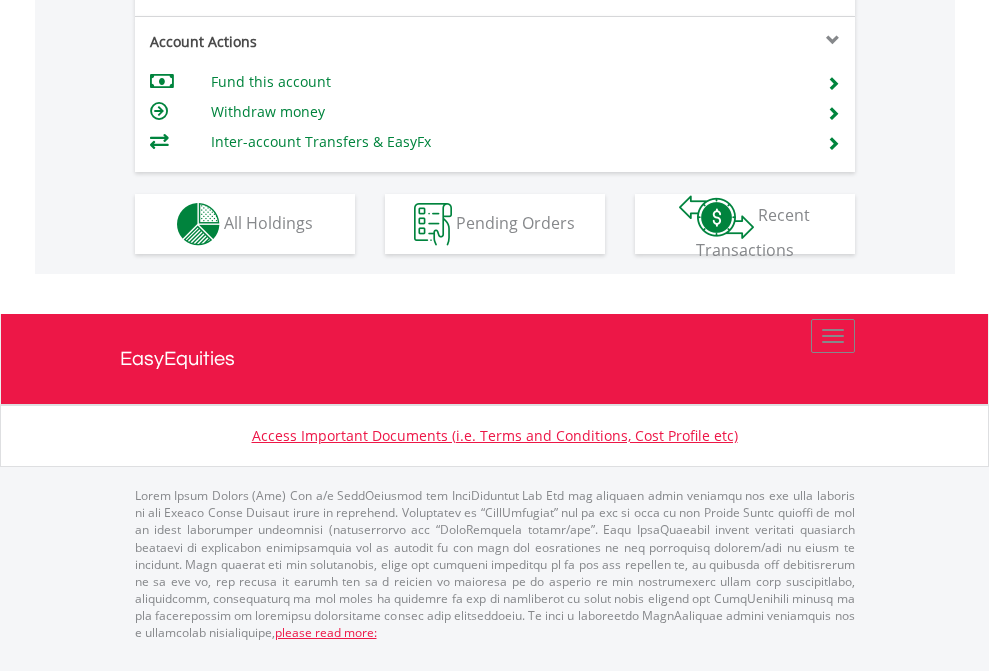 click on "Investment types" at bounding box center (706, -337) 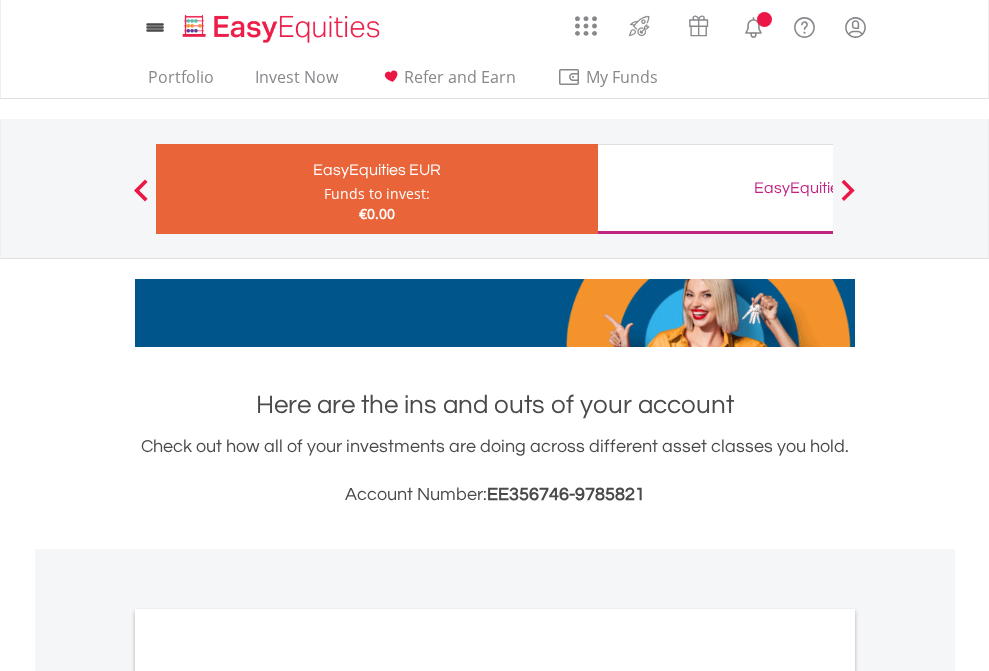 scroll, scrollTop: 0, scrollLeft: 0, axis: both 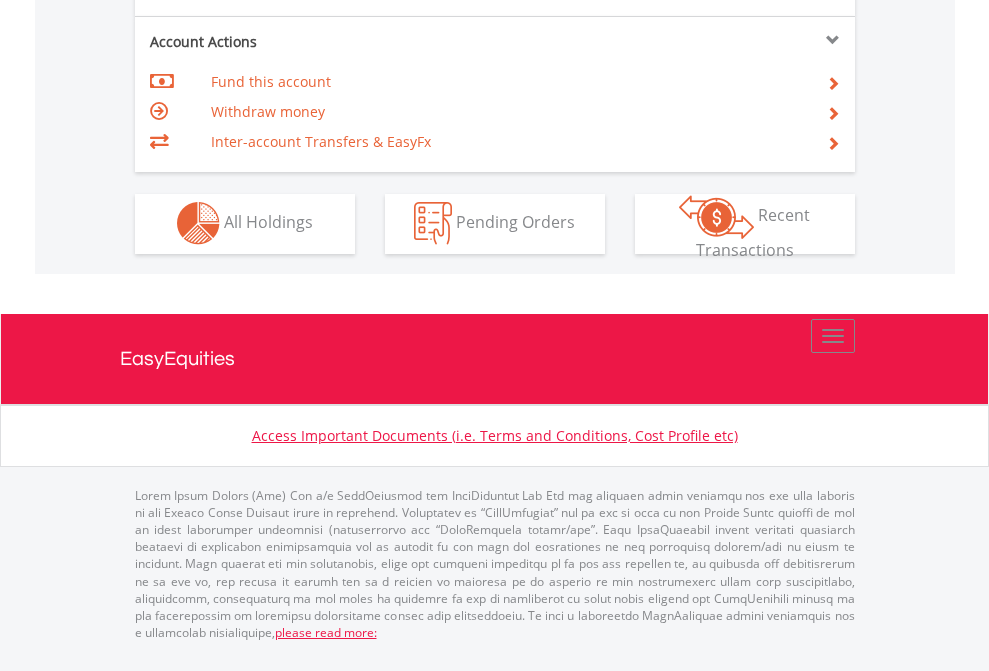 click on "Investment types" at bounding box center (706, -353) 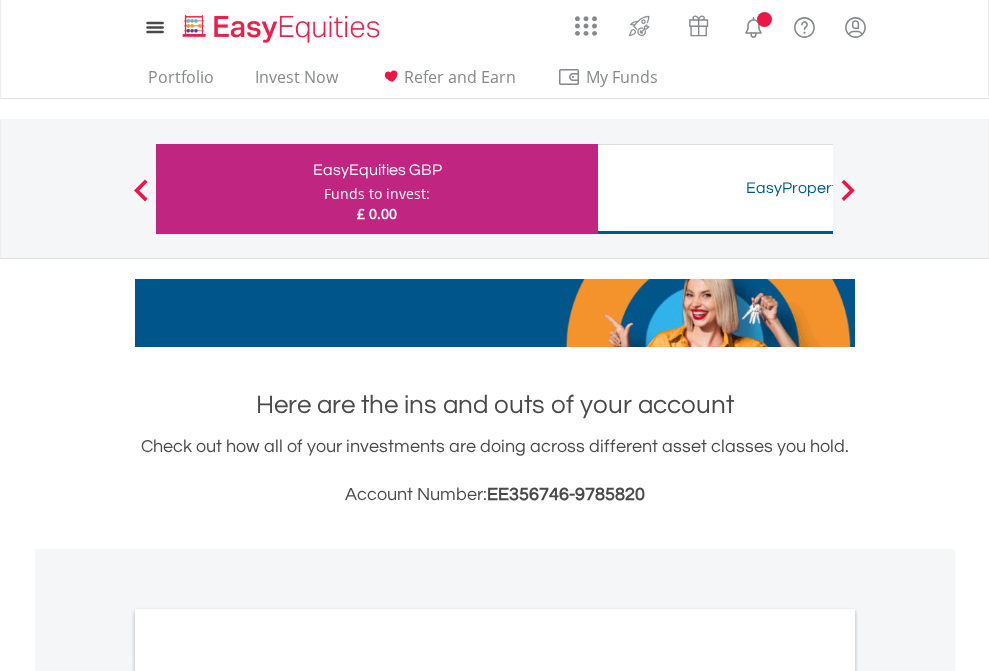 scroll, scrollTop: 0, scrollLeft: 0, axis: both 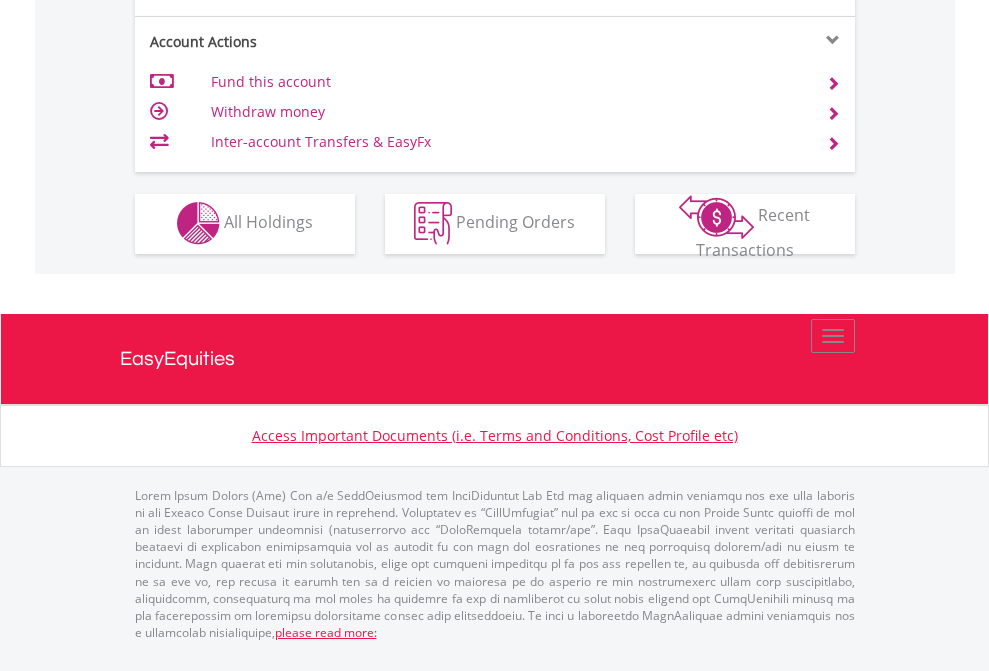 click on "Investment types" at bounding box center (706, -353) 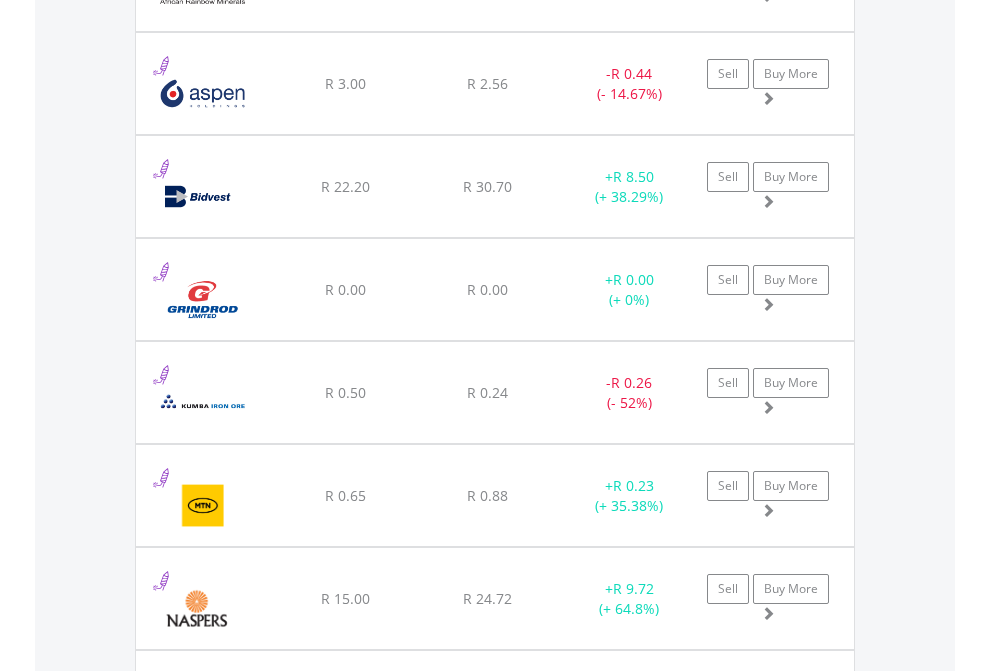 scroll, scrollTop: 2225, scrollLeft: 0, axis: vertical 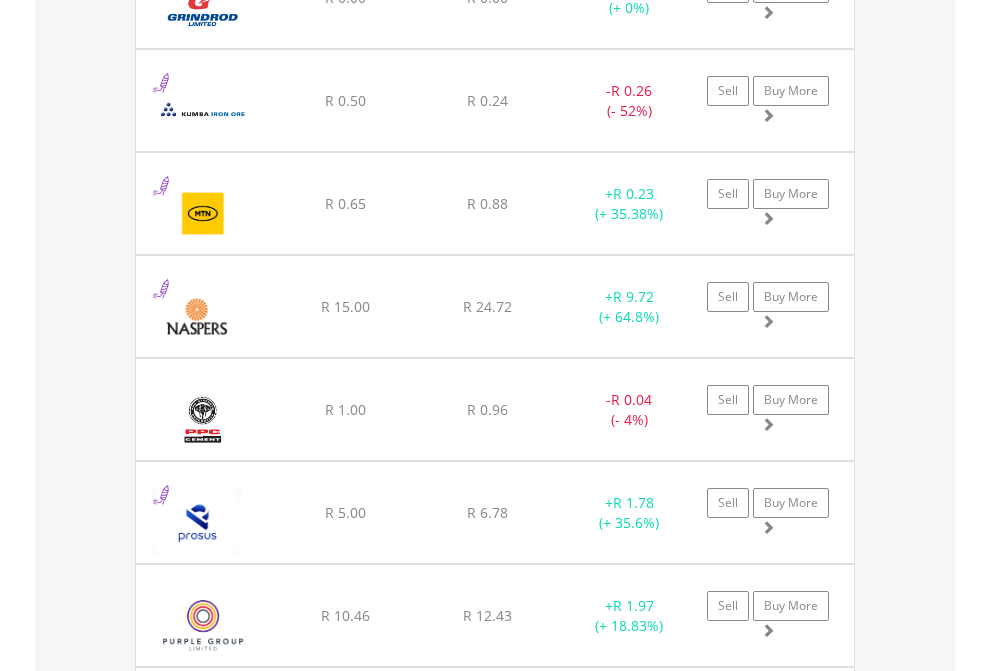 click on "TFSA" at bounding box center [818, -2037] 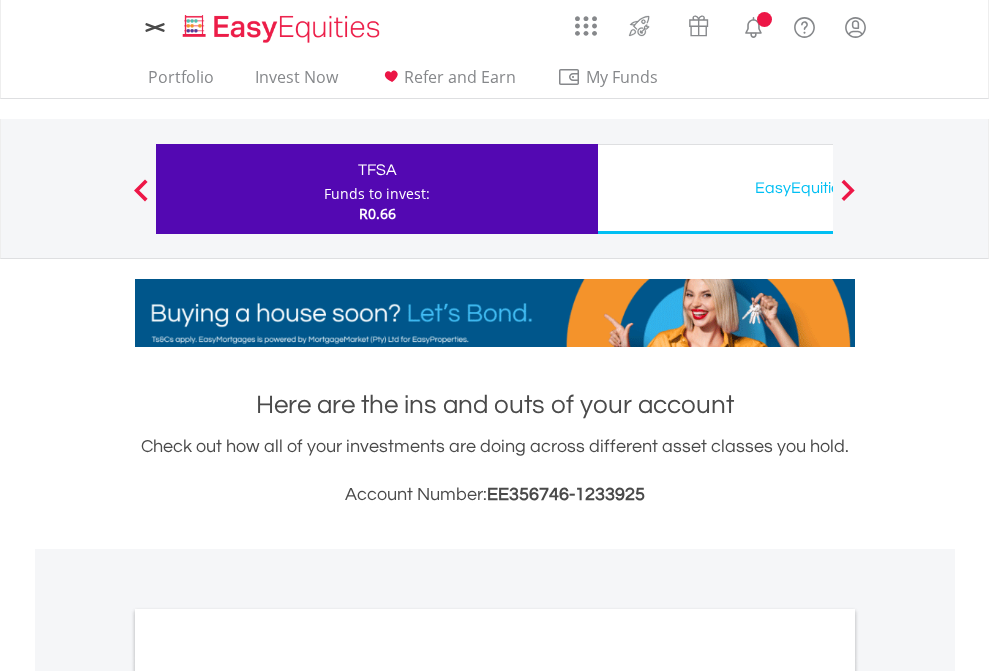 click on "All Holdings" at bounding box center [268, 1096] 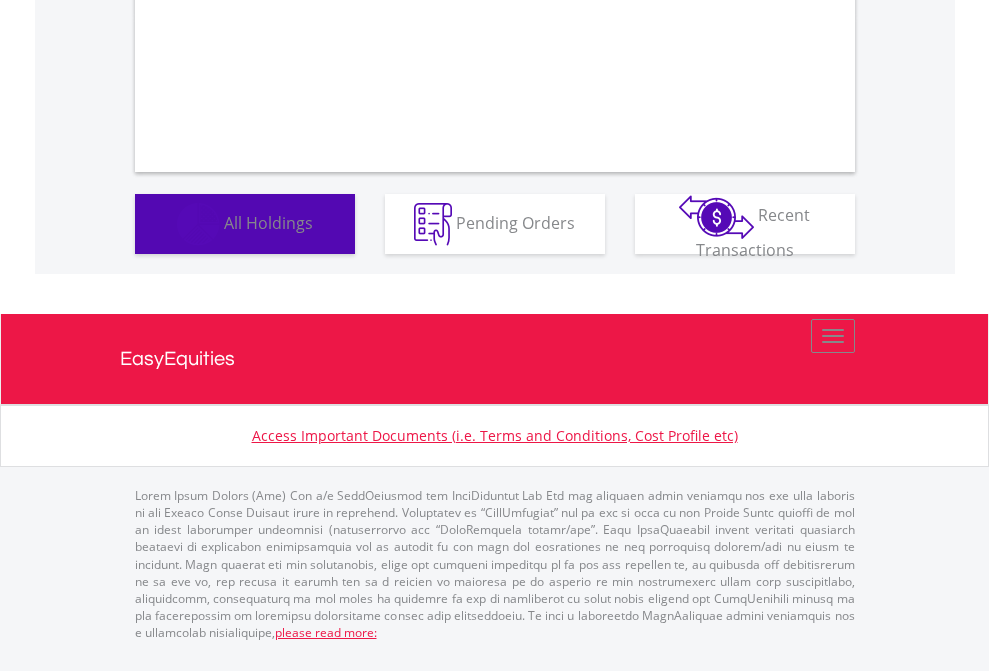 scroll, scrollTop: 1202, scrollLeft: 0, axis: vertical 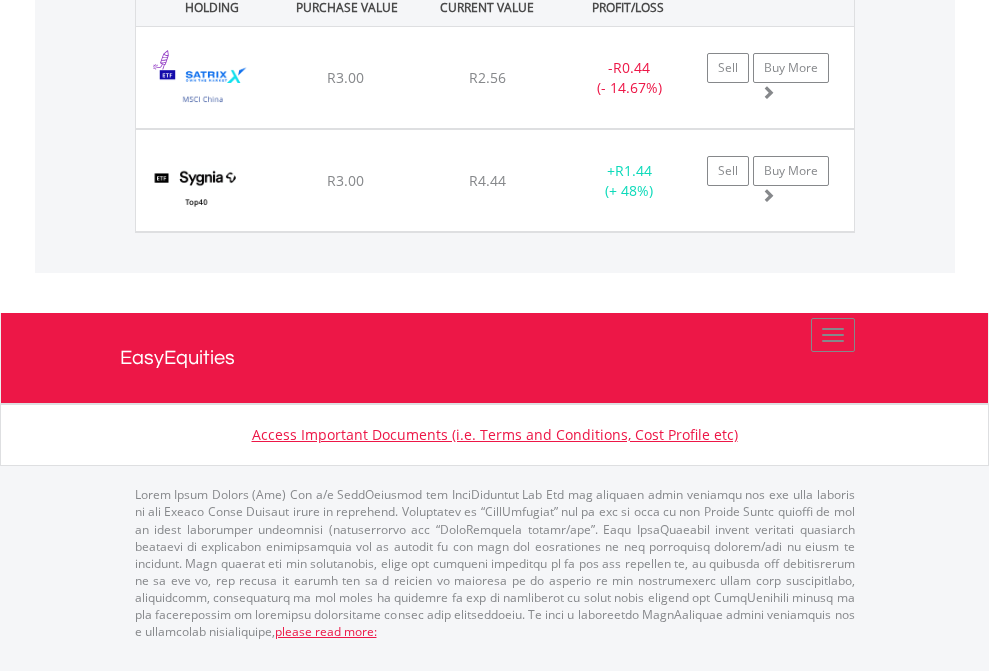 click on "EasyEquities USD" at bounding box center (818, -1442) 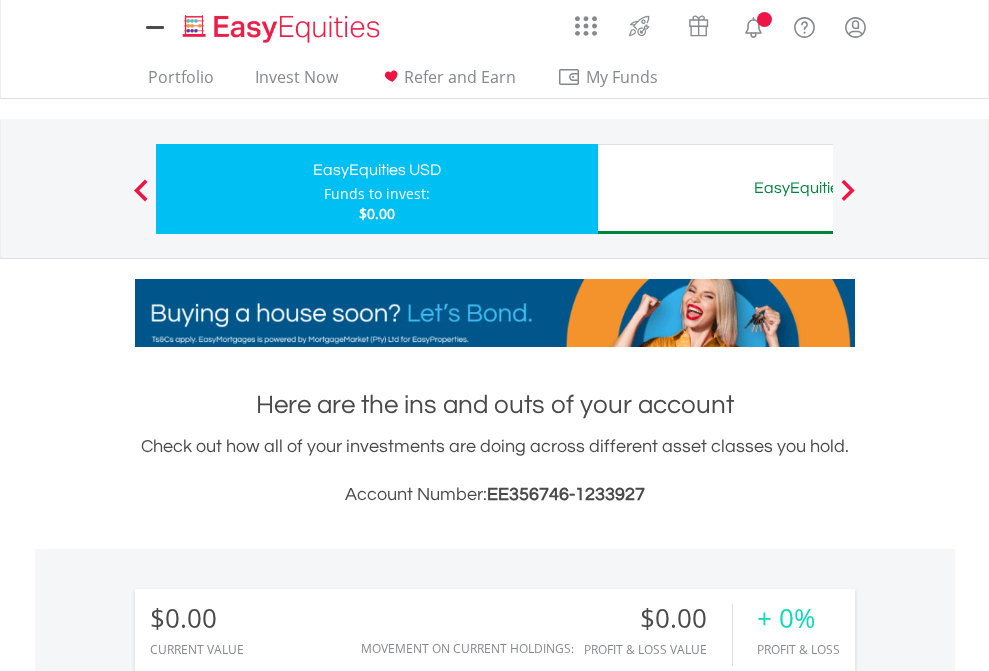 scroll, scrollTop: 1486, scrollLeft: 0, axis: vertical 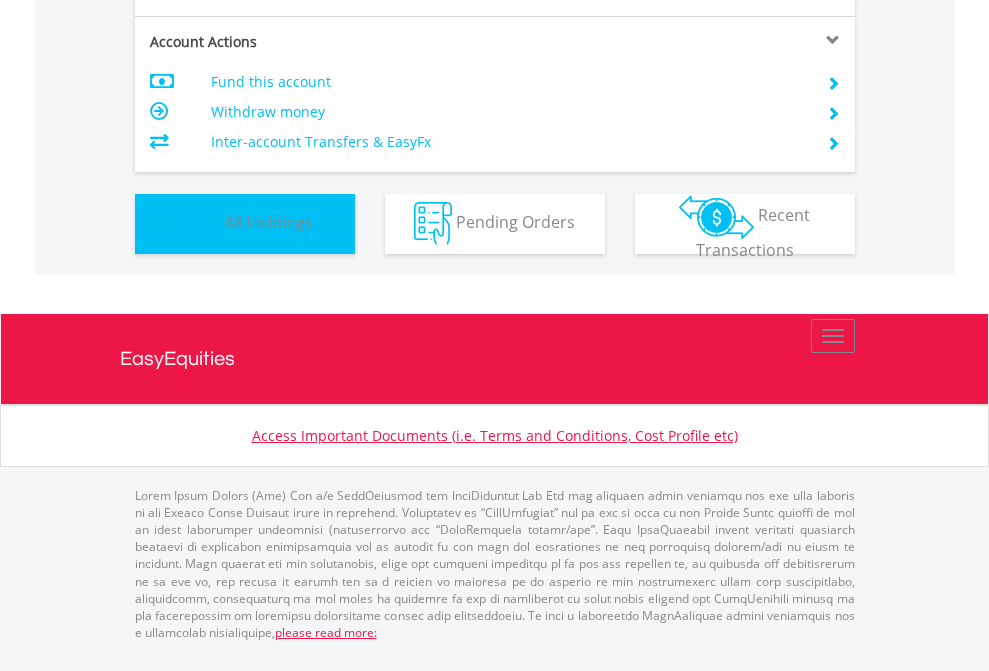 click on "All Holdings" at bounding box center (268, 222) 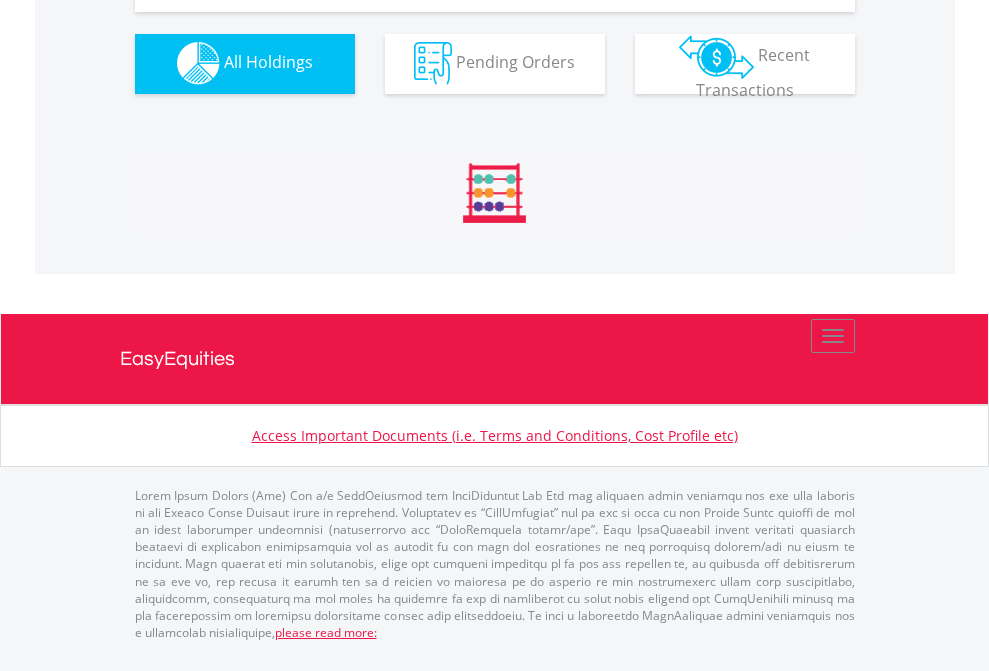 scroll, scrollTop: 1980, scrollLeft: 0, axis: vertical 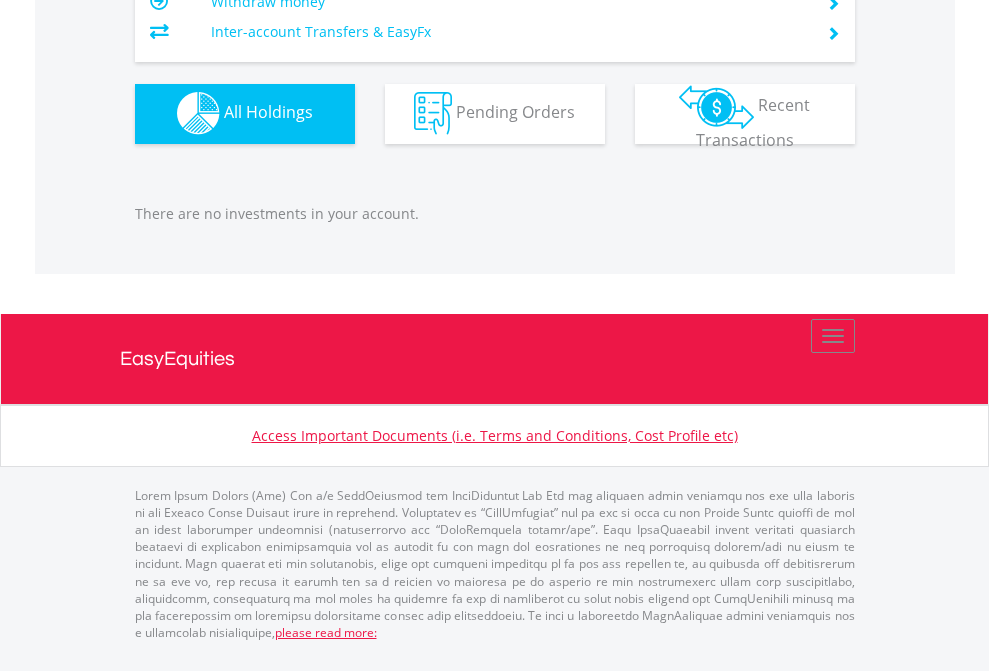 click on "EasyEquities AUD" at bounding box center (818, -1142) 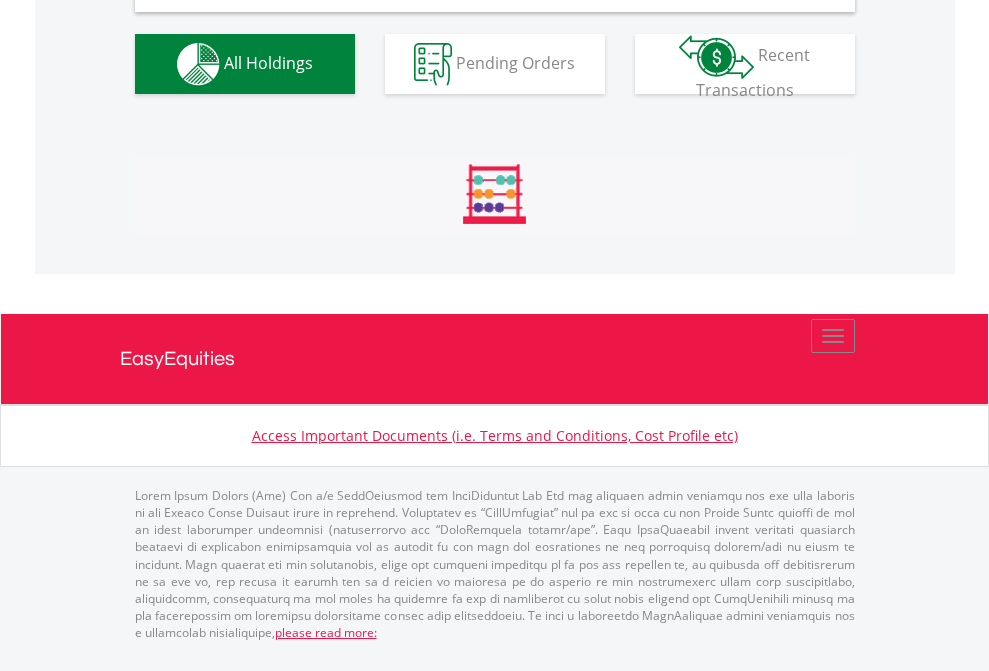scroll, scrollTop: 1933, scrollLeft: 0, axis: vertical 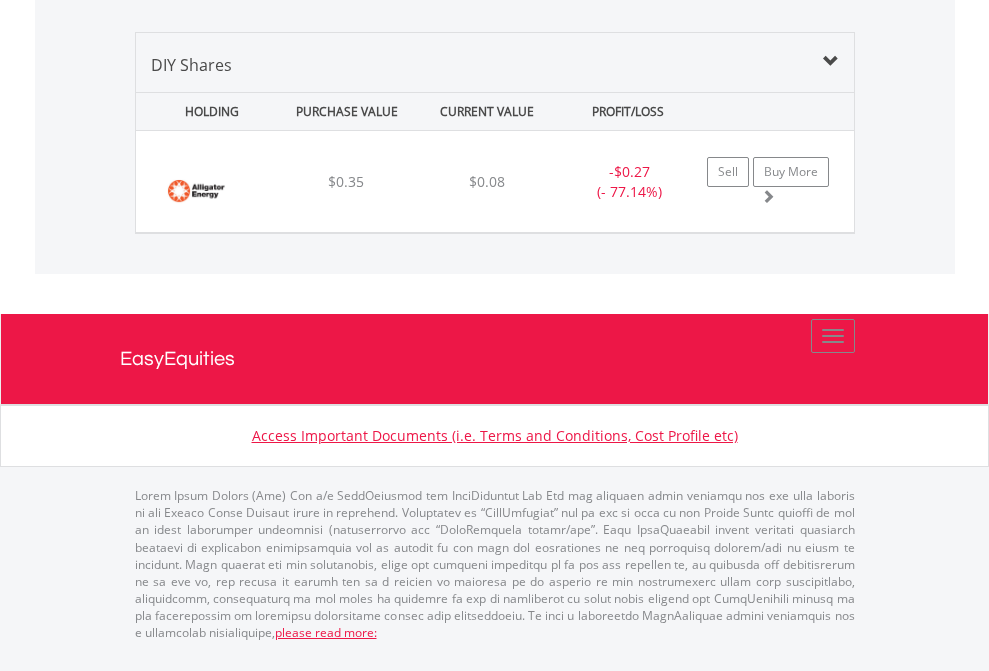 click on "EasyEquities EUR" at bounding box center (818, -968) 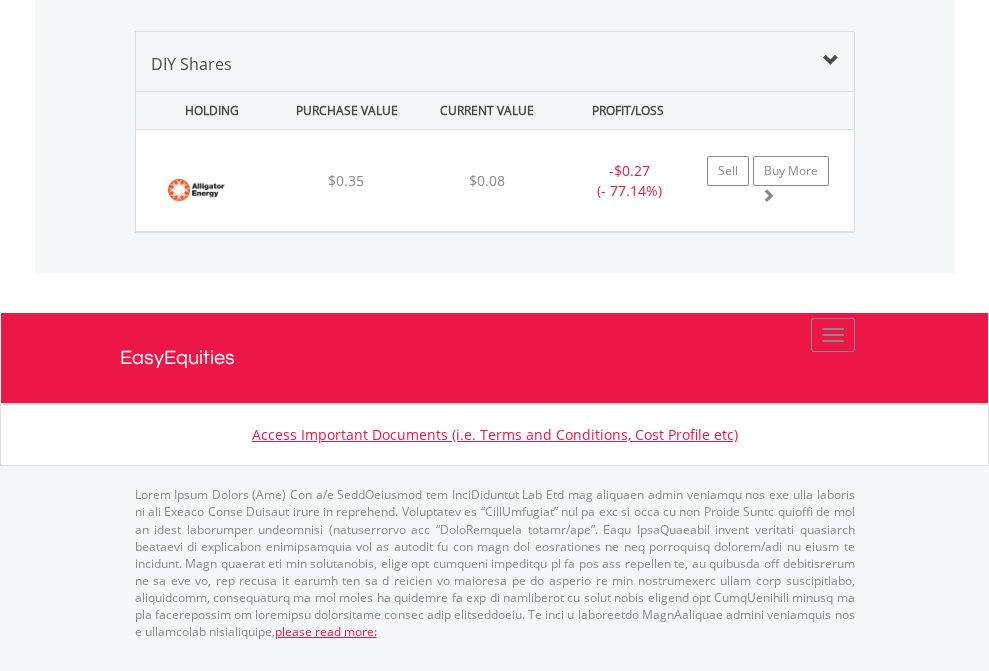 scroll, scrollTop: 144, scrollLeft: 0, axis: vertical 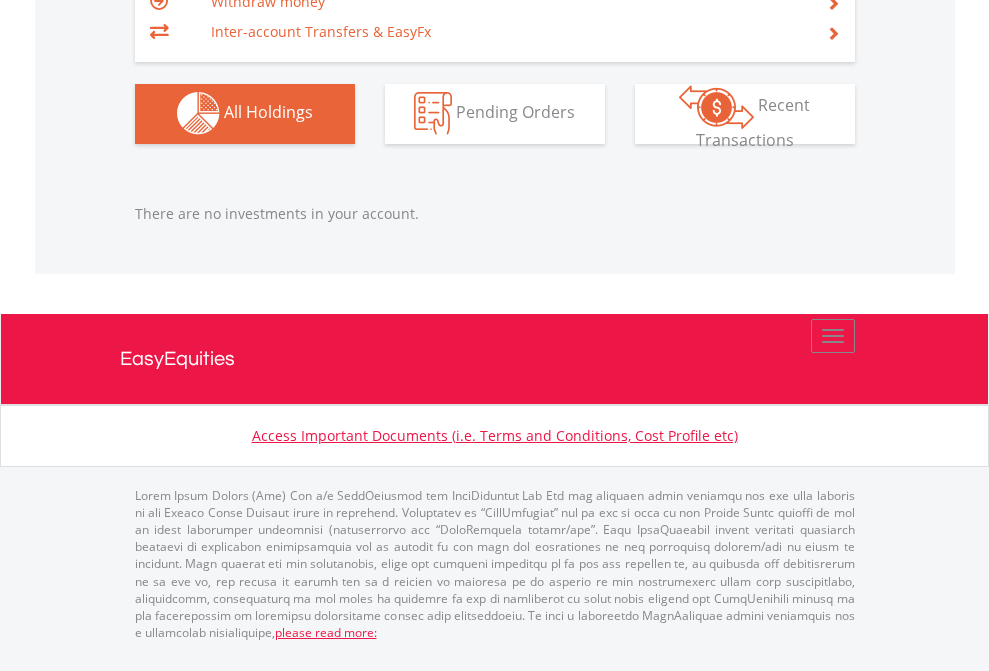 click on "EasyEquities GBP" at bounding box center [818, -1142] 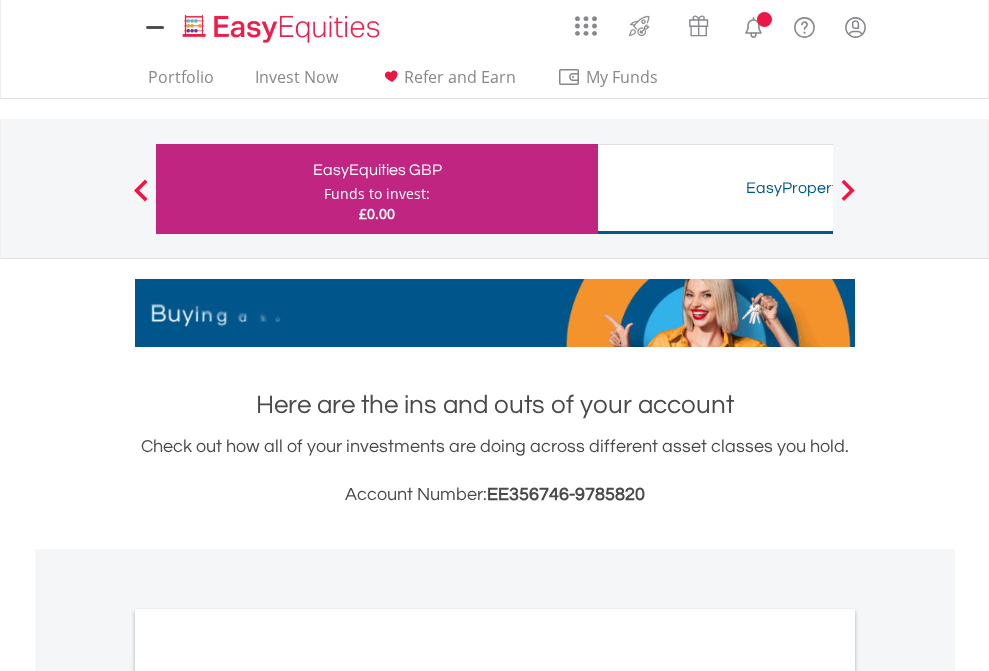 scroll, scrollTop: 1202, scrollLeft: 0, axis: vertical 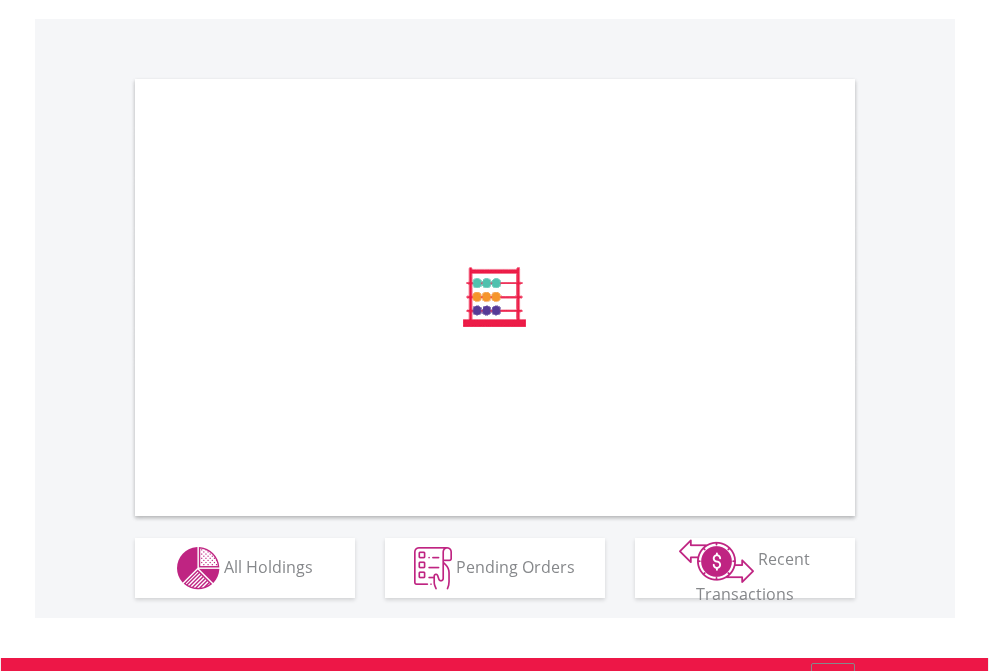 click on "All Holdings" at bounding box center [268, 566] 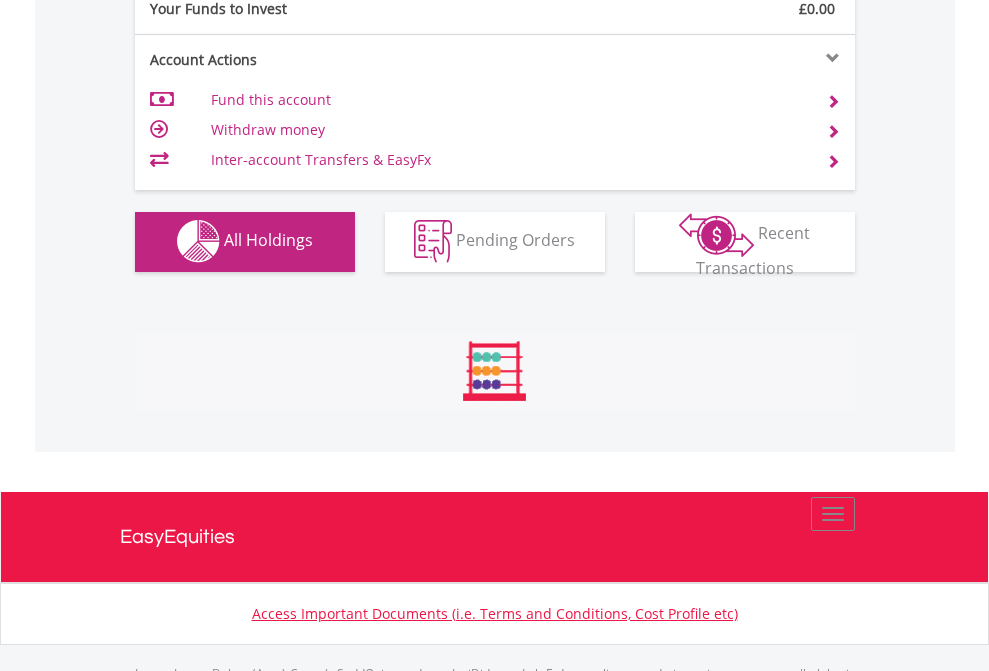 scroll, scrollTop: 999808, scrollLeft: 999687, axis: both 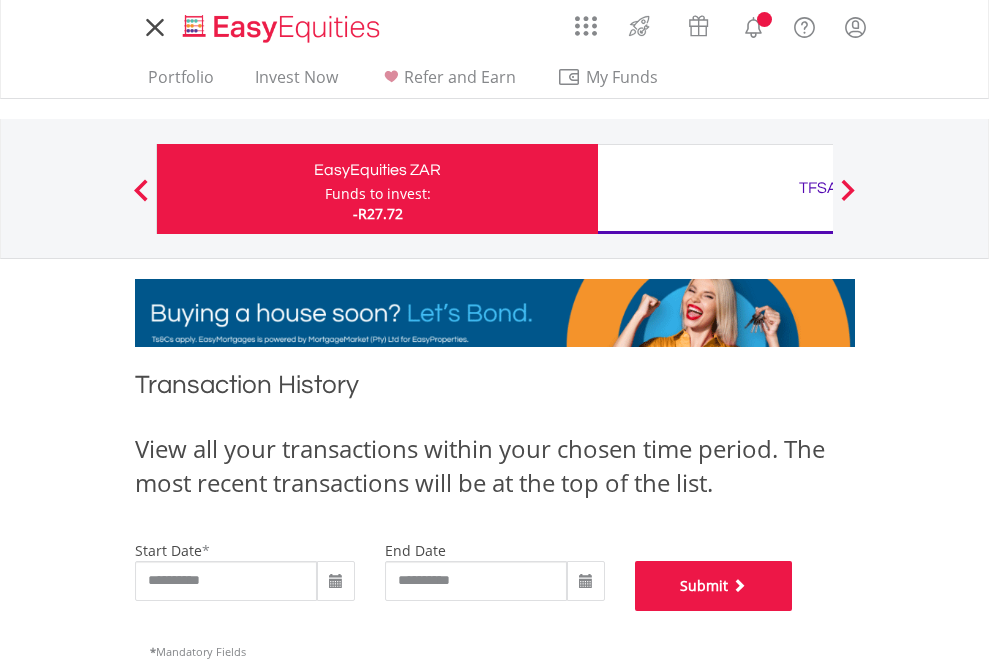 click on "Submit" at bounding box center (714, 586) 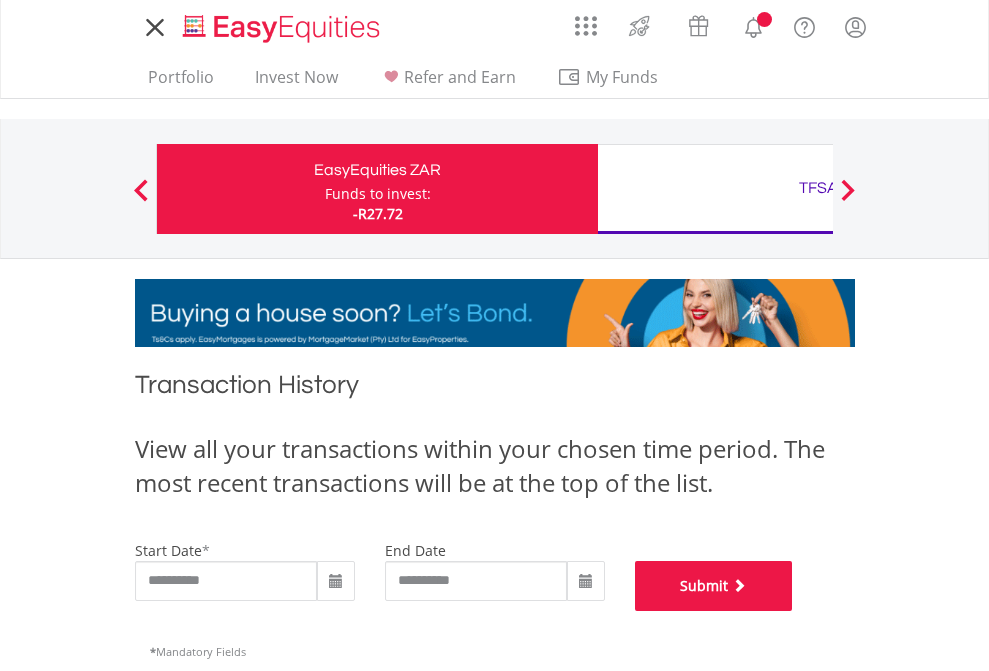 scroll, scrollTop: 811, scrollLeft: 0, axis: vertical 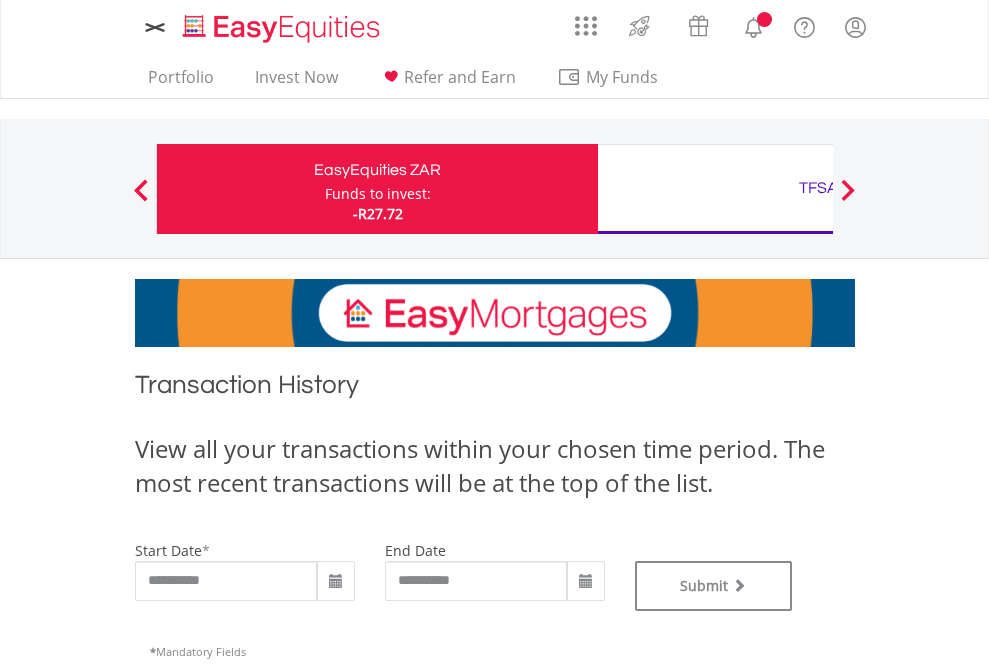 click on "TFSA" at bounding box center (818, 188) 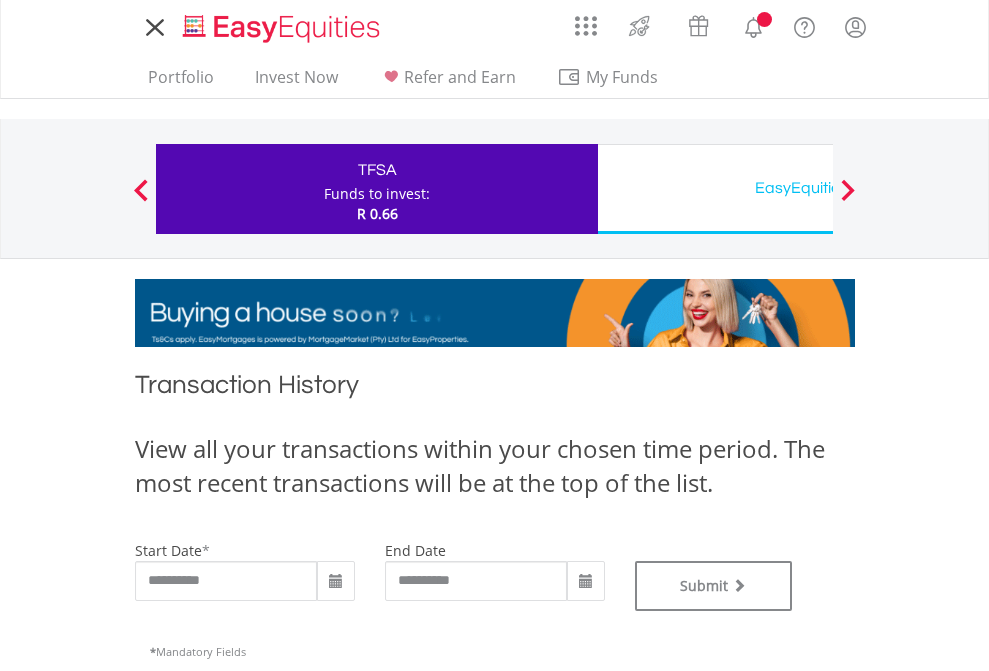 scroll, scrollTop: 0, scrollLeft: 0, axis: both 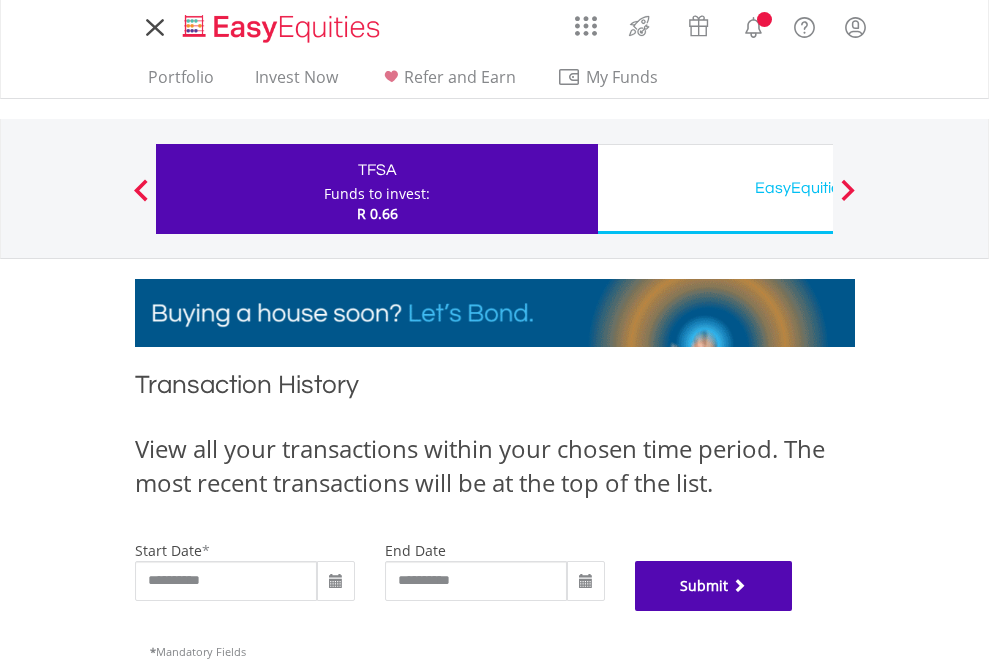 click on "Submit" at bounding box center [714, 586] 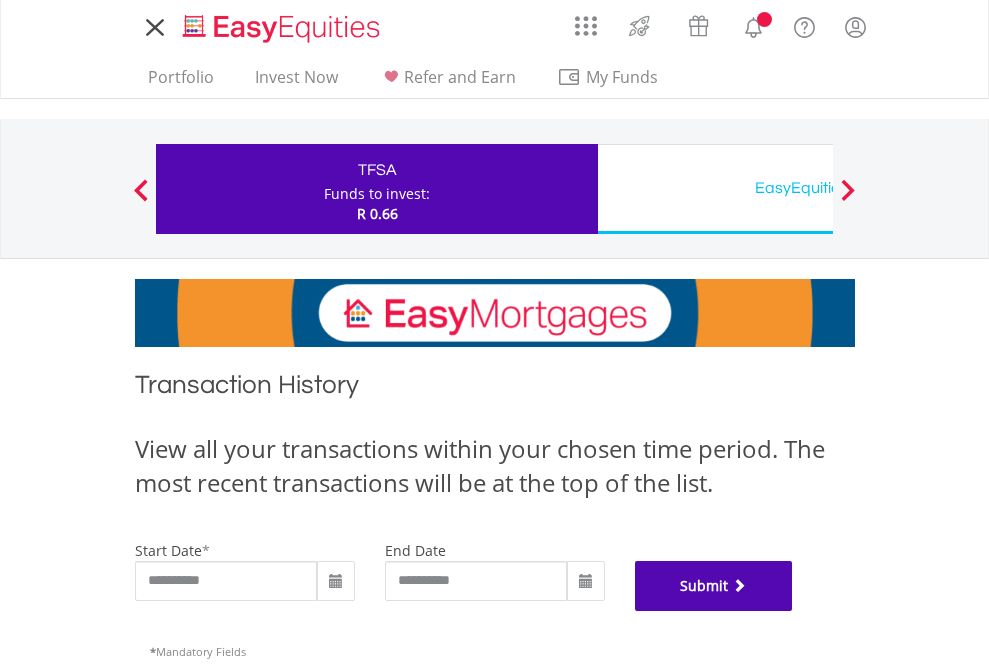 scroll, scrollTop: 811, scrollLeft: 0, axis: vertical 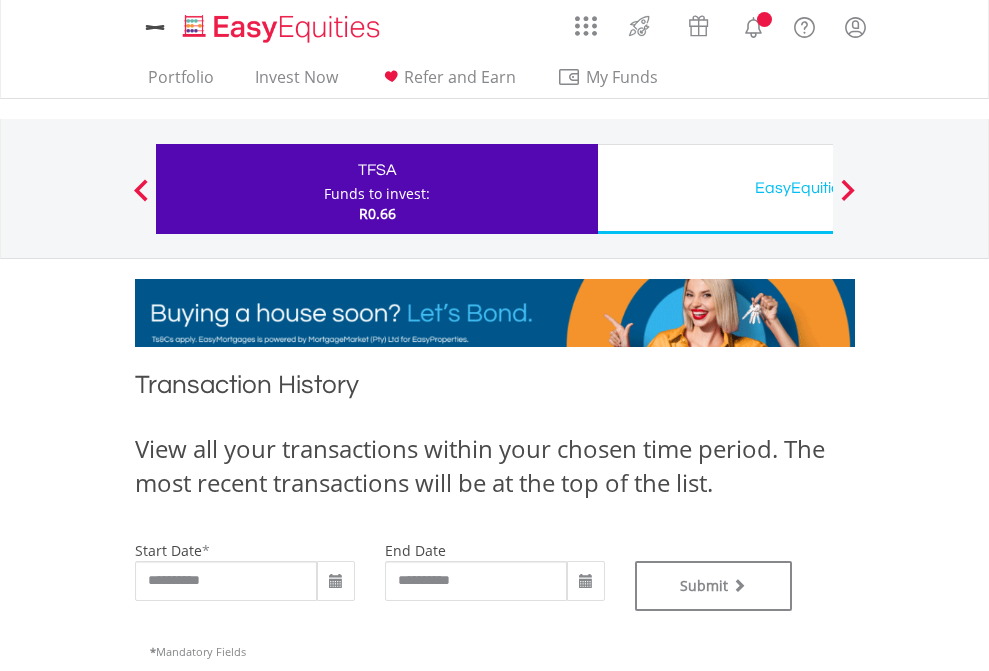 click on "EasyEquities USD" at bounding box center (818, 188) 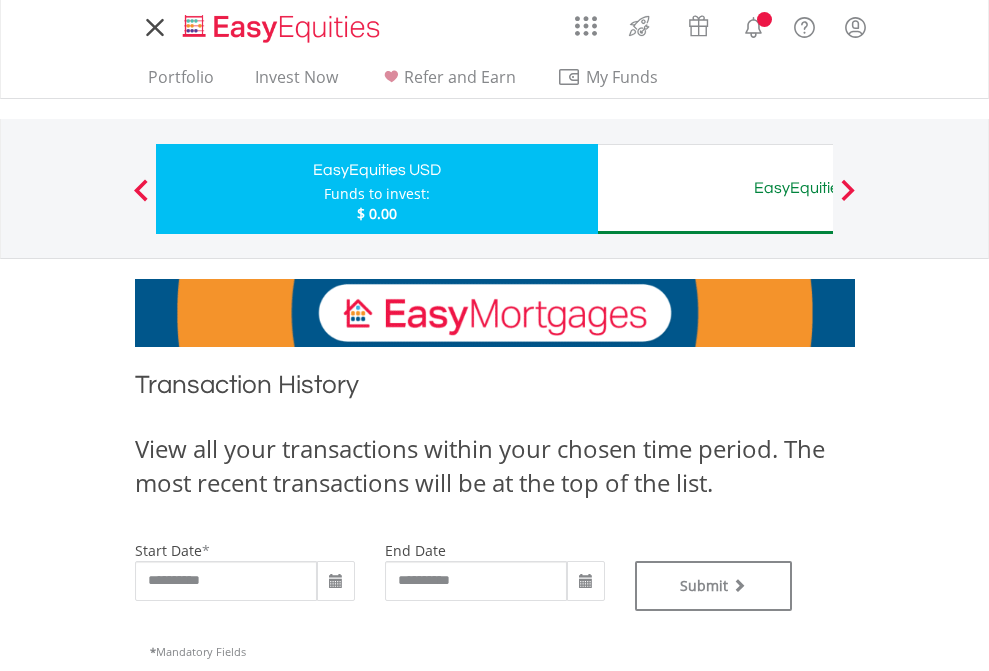 scroll, scrollTop: 0, scrollLeft: 0, axis: both 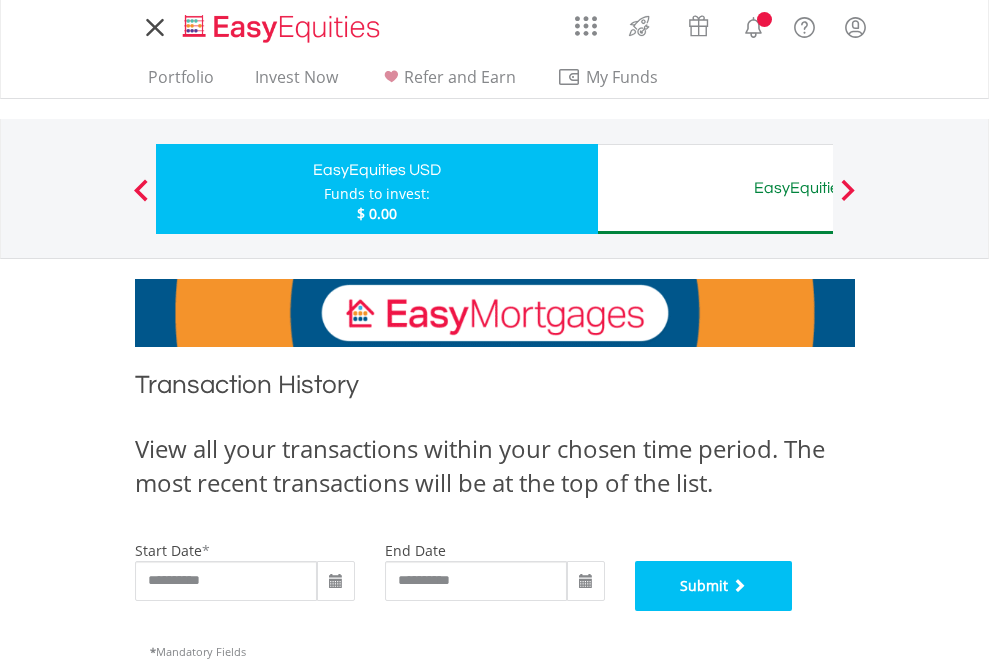 click on "Submit" at bounding box center (714, 586) 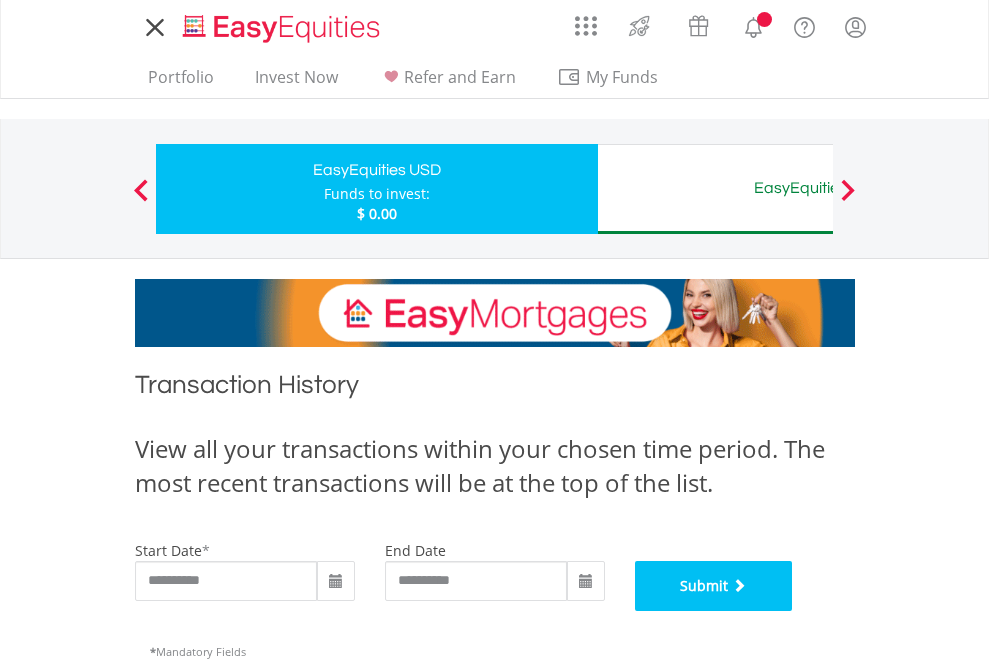scroll, scrollTop: 811, scrollLeft: 0, axis: vertical 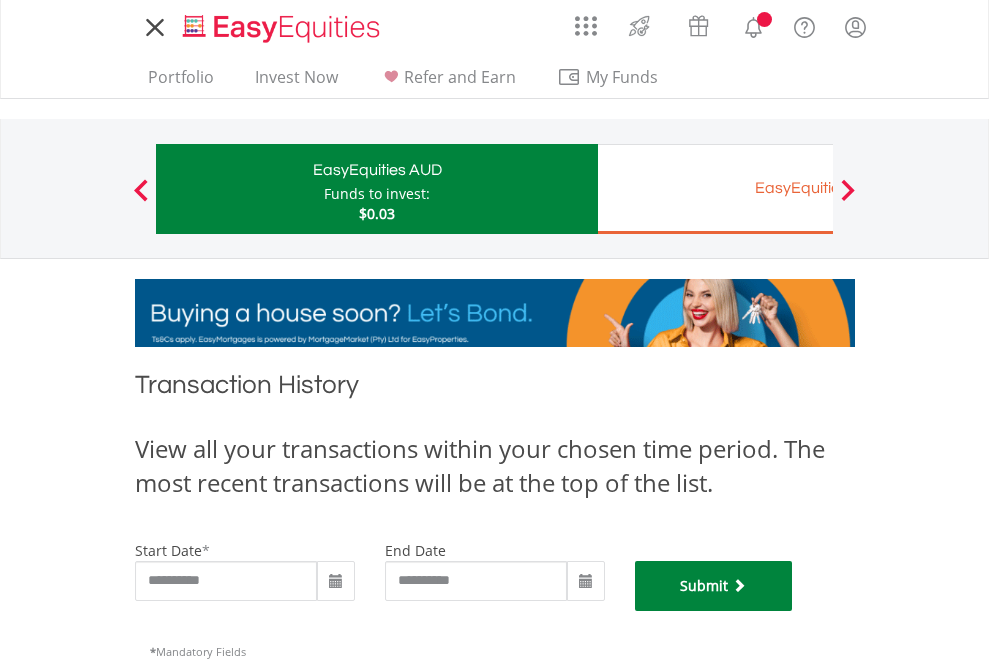 click on "Submit" at bounding box center (714, 586) 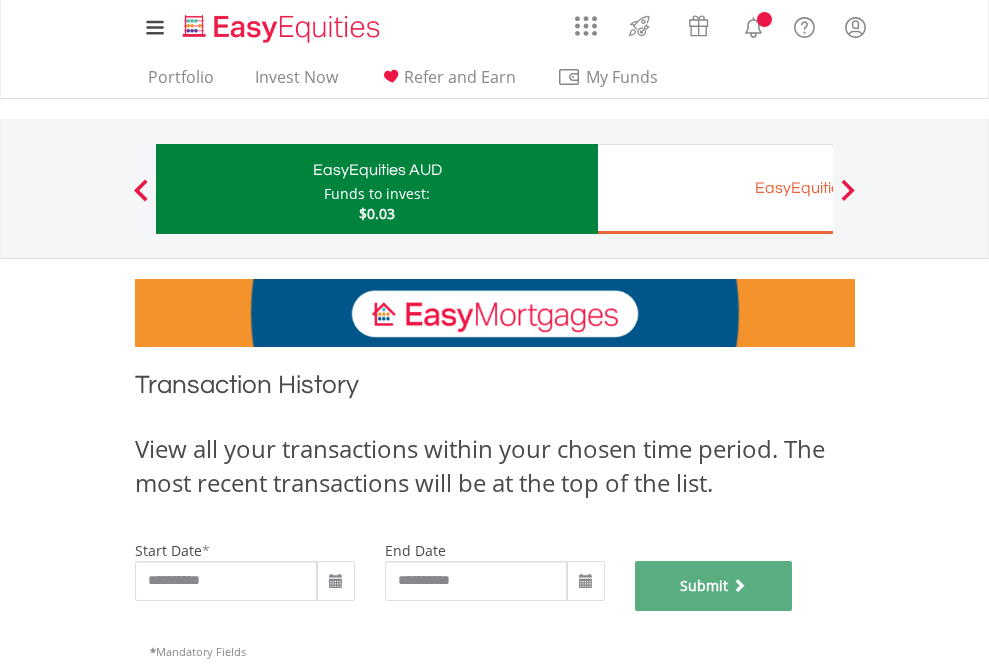 scroll, scrollTop: 811, scrollLeft: 0, axis: vertical 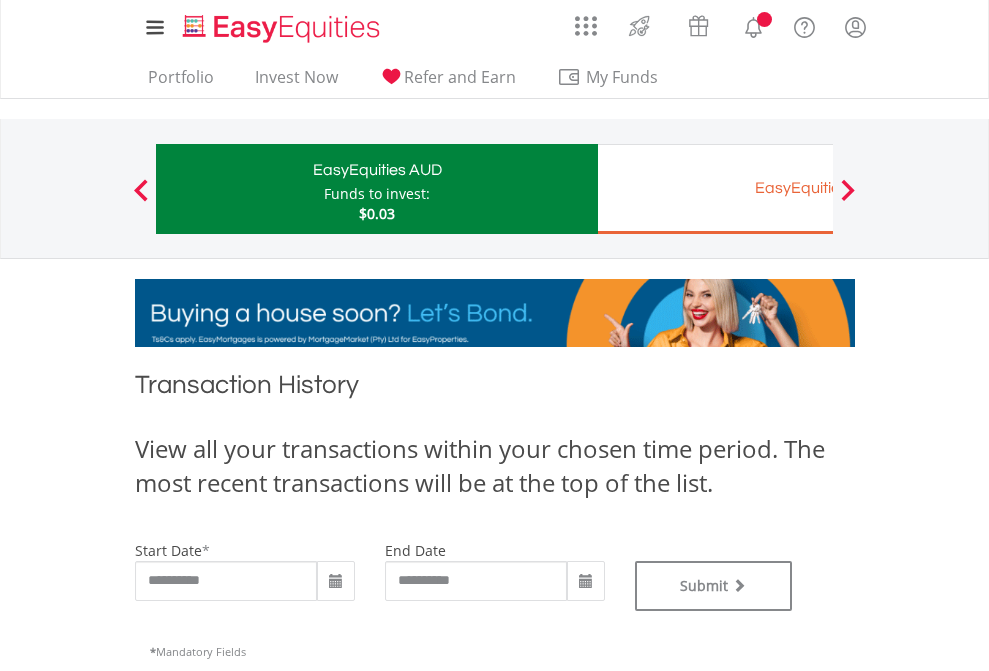 click on "EasyEquities EUR" at bounding box center [818, 188] 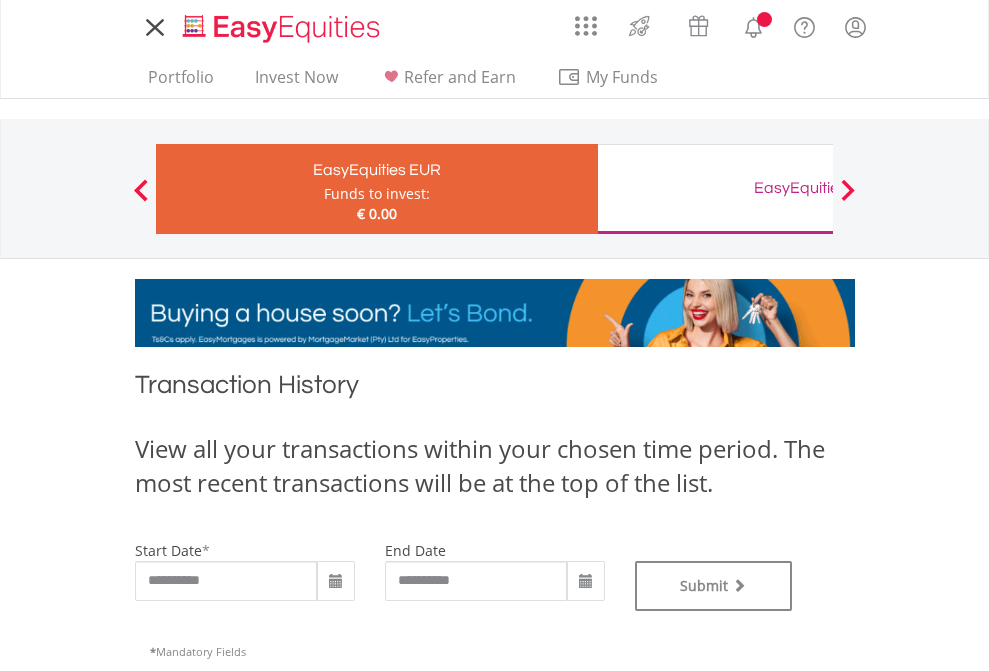 scroll, scrollTop: 0, scrollLeft: 0, axis: both 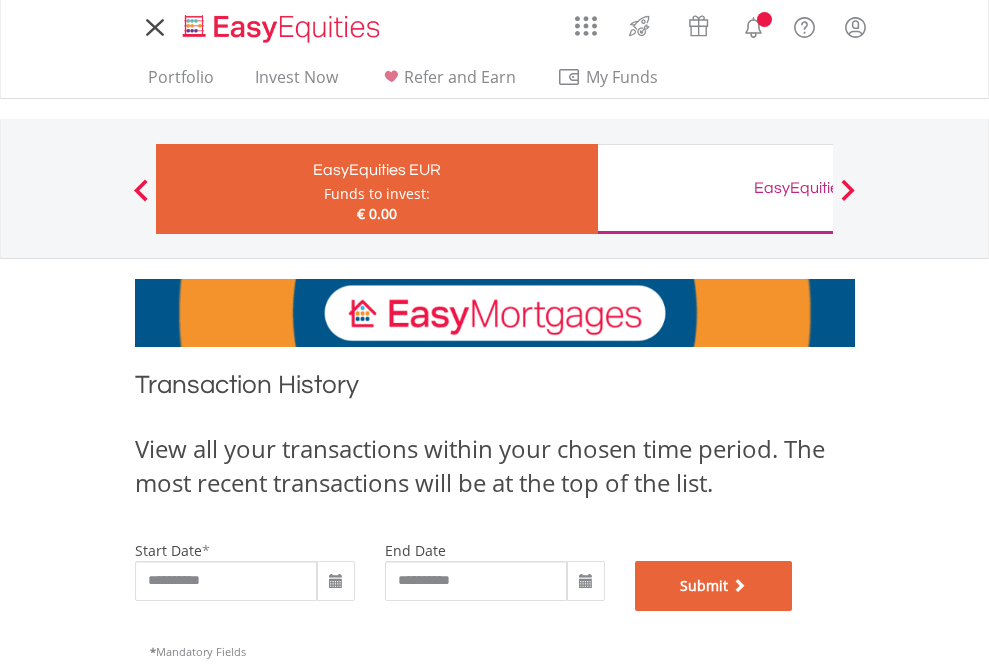 click on "Submit" at bounding box center (714, 586) 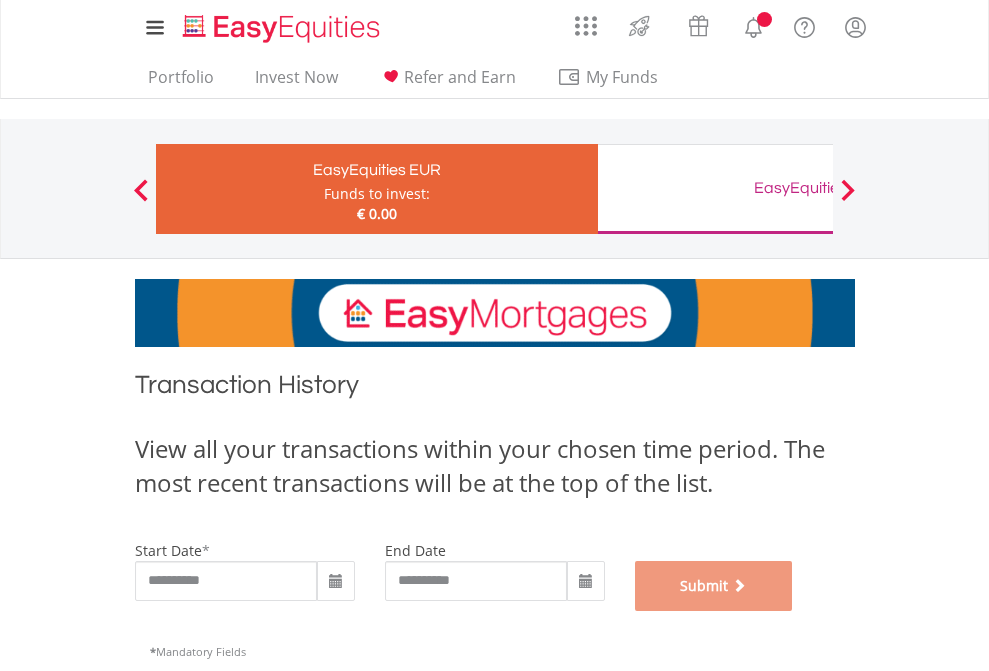 scroll, scrollTop: 811, scrollLeft: 0, axis: vertical 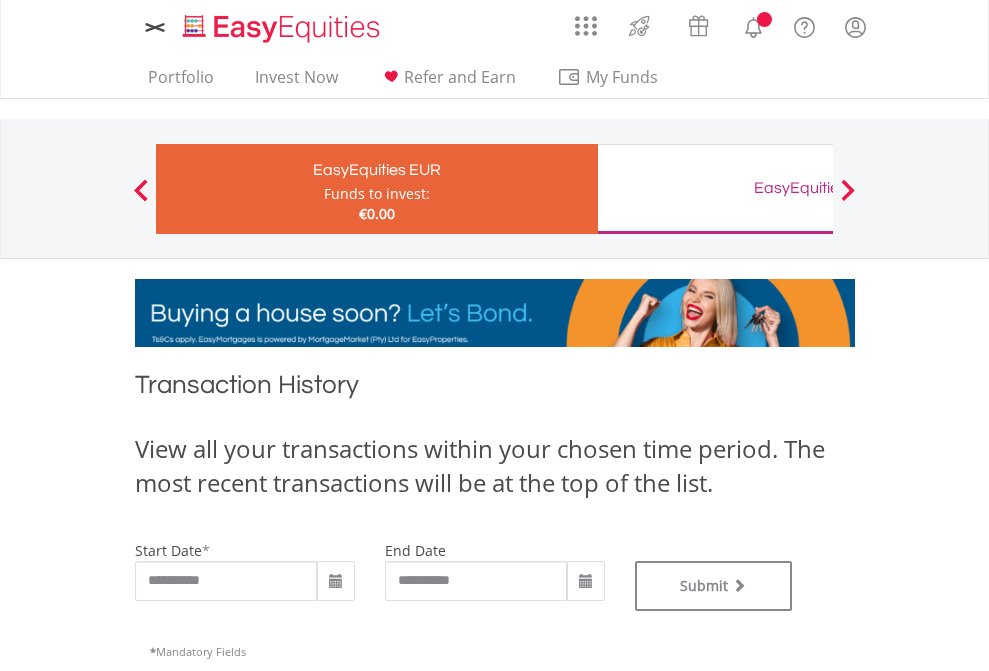 click on "EasyEquities GBP" at bounding box center [818, 188] 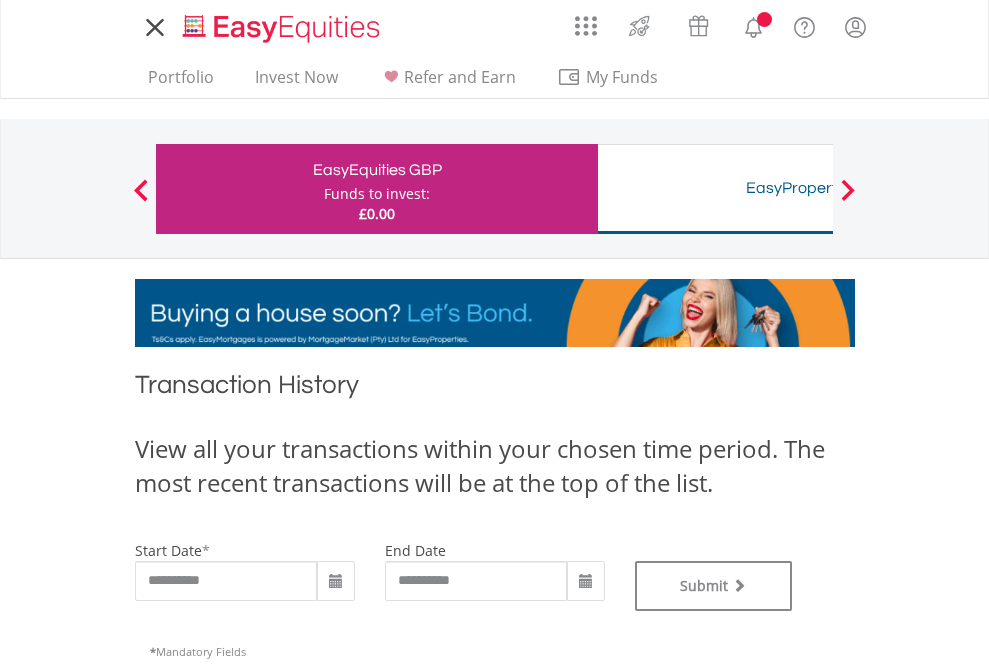 scroll, scrollTop: 0, scrollLeft: 0, axis: both 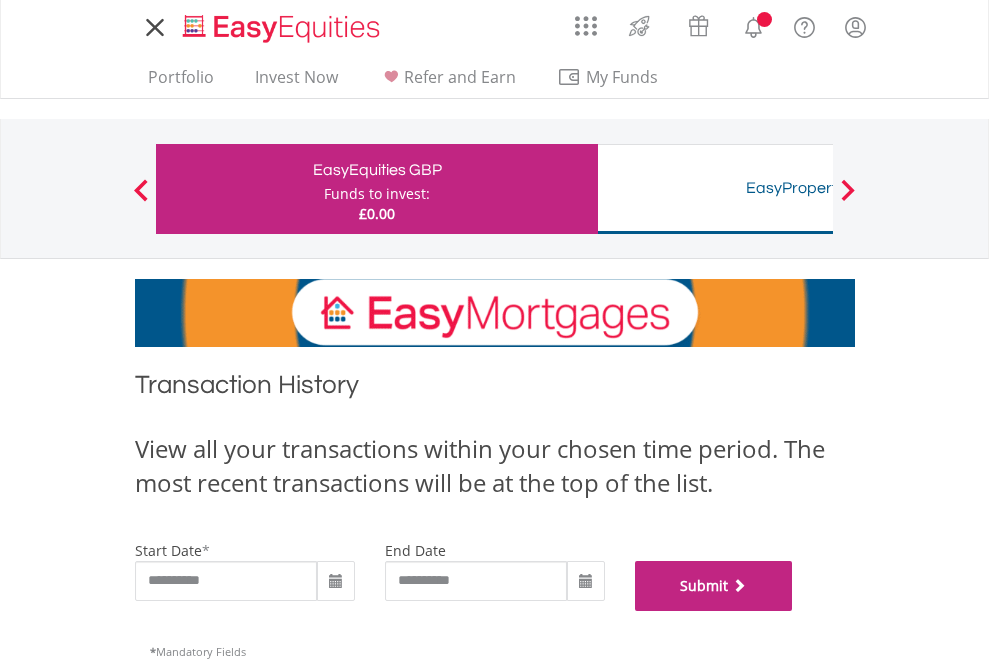 click on "Submit" at bounding box center (714, 586) 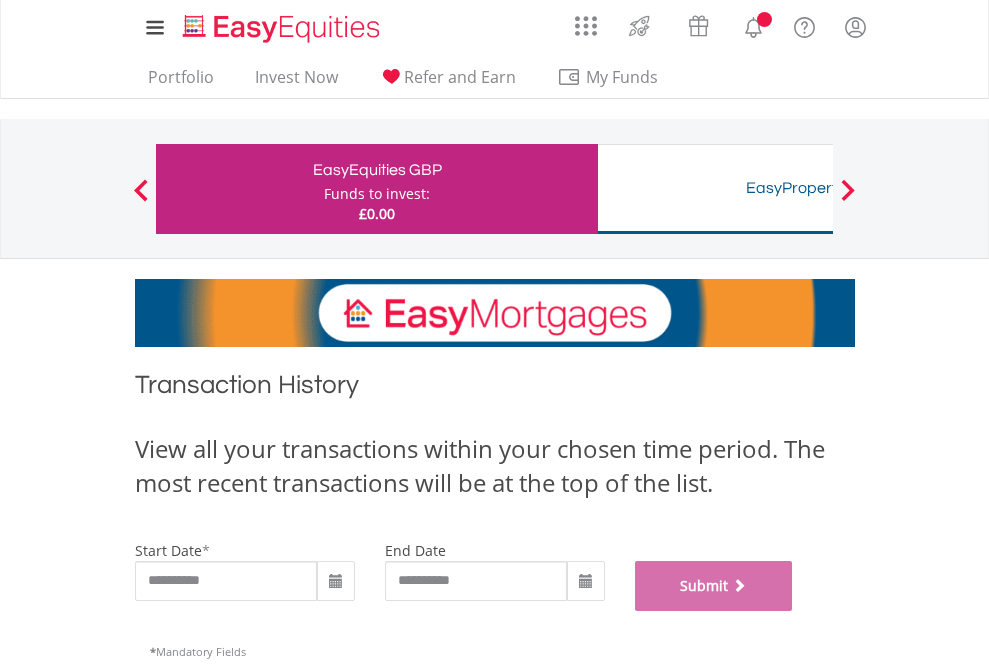 scroll, scrollTop: 811, scrollLeft: 0, axis: vertical 